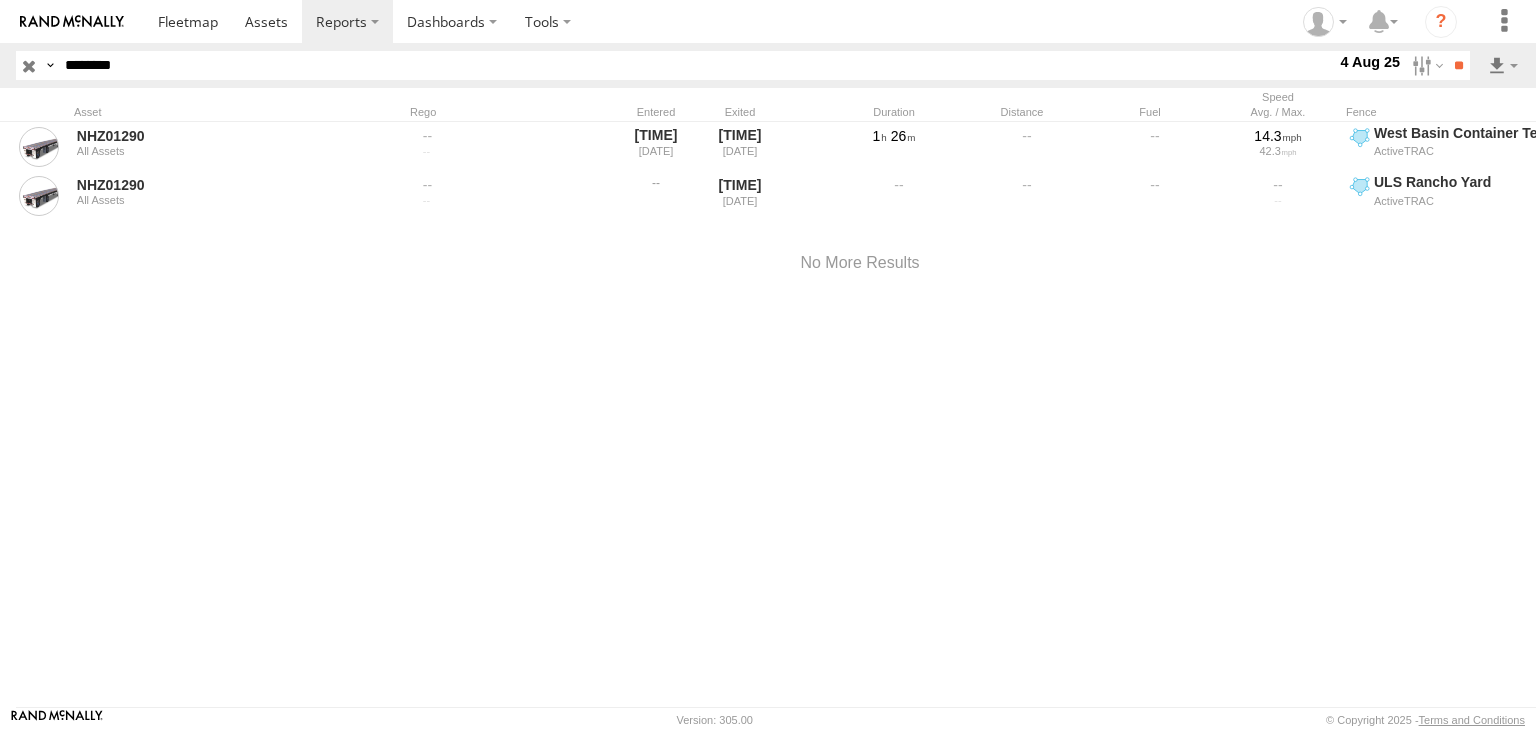 scroll, scrollTop: 0, scrollLeft: 0, axis: both 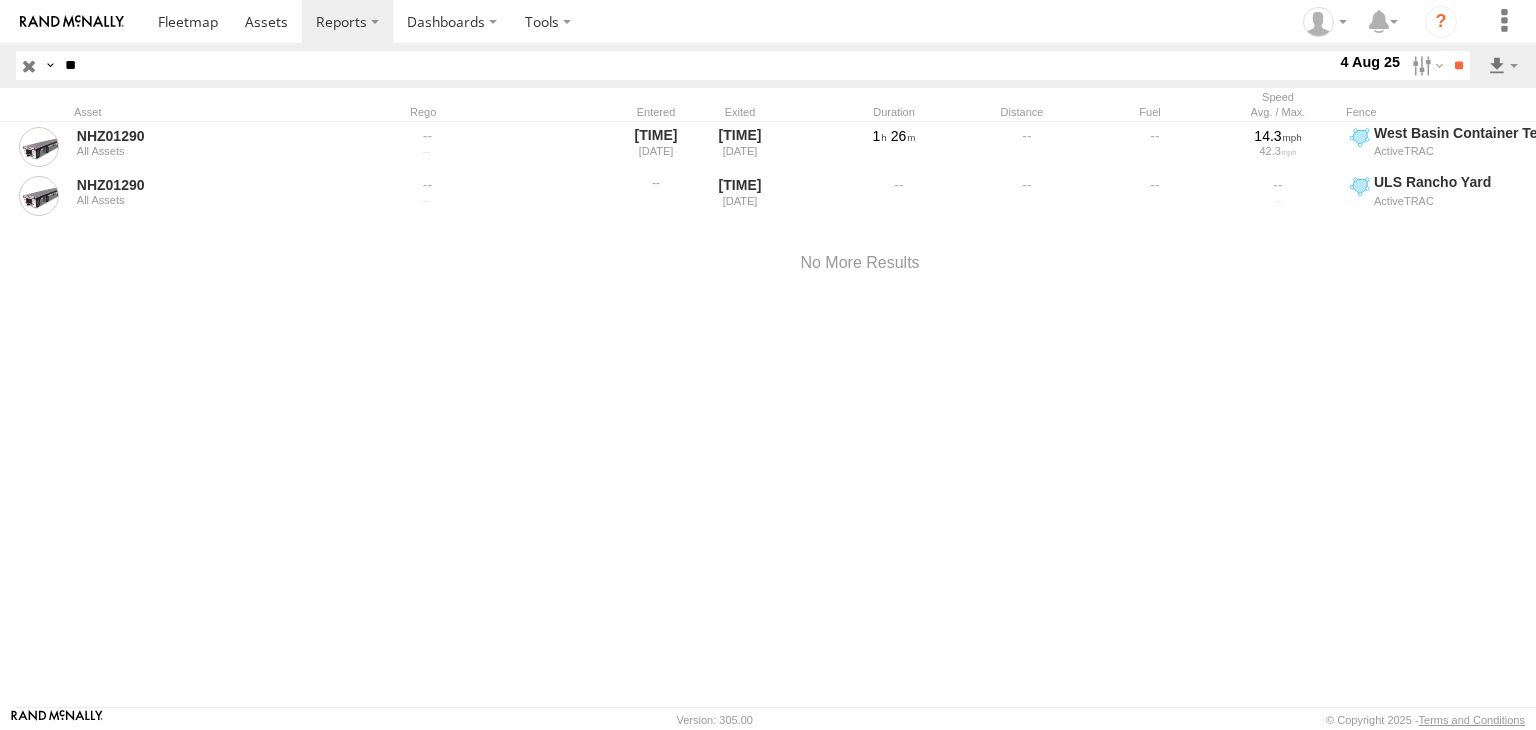 type on "*" 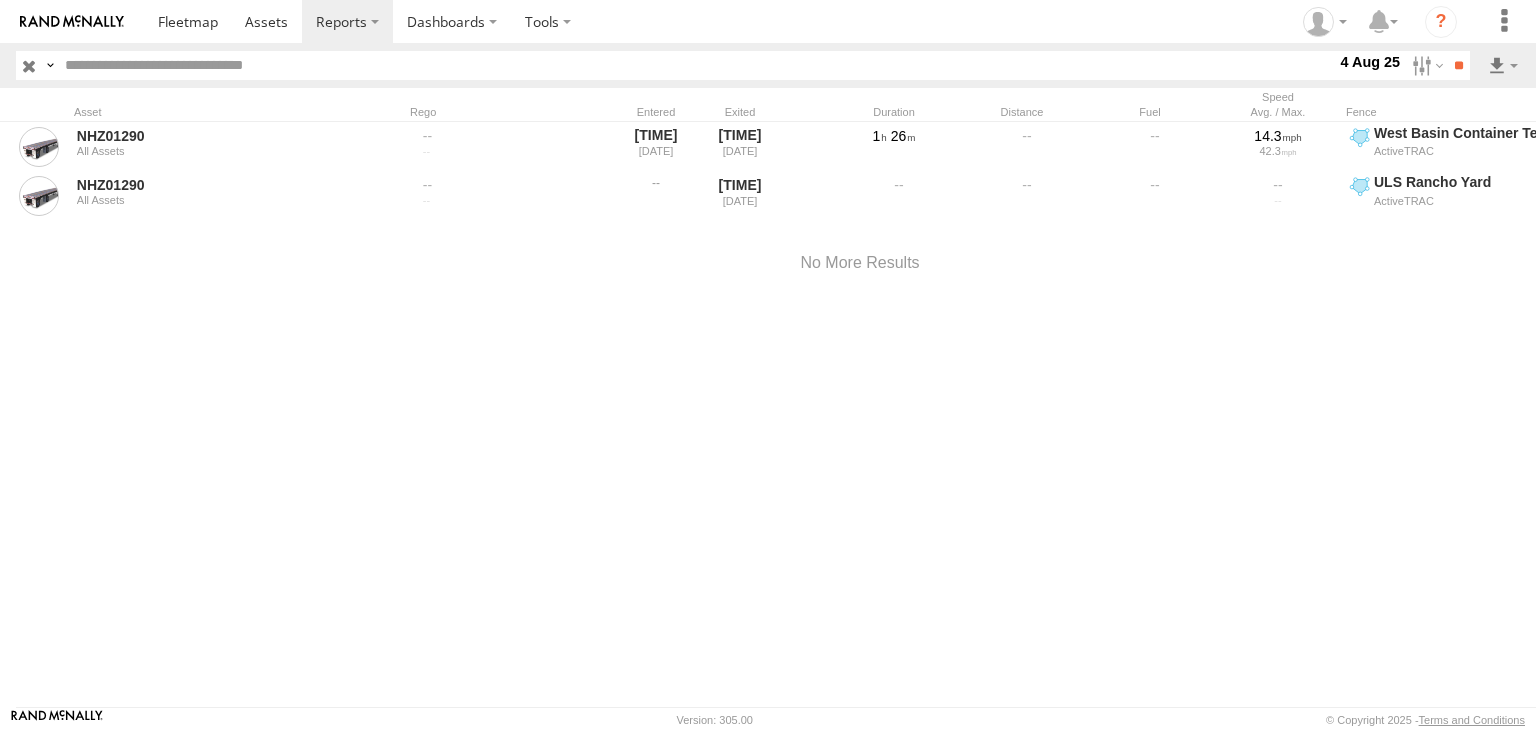paste on "********" 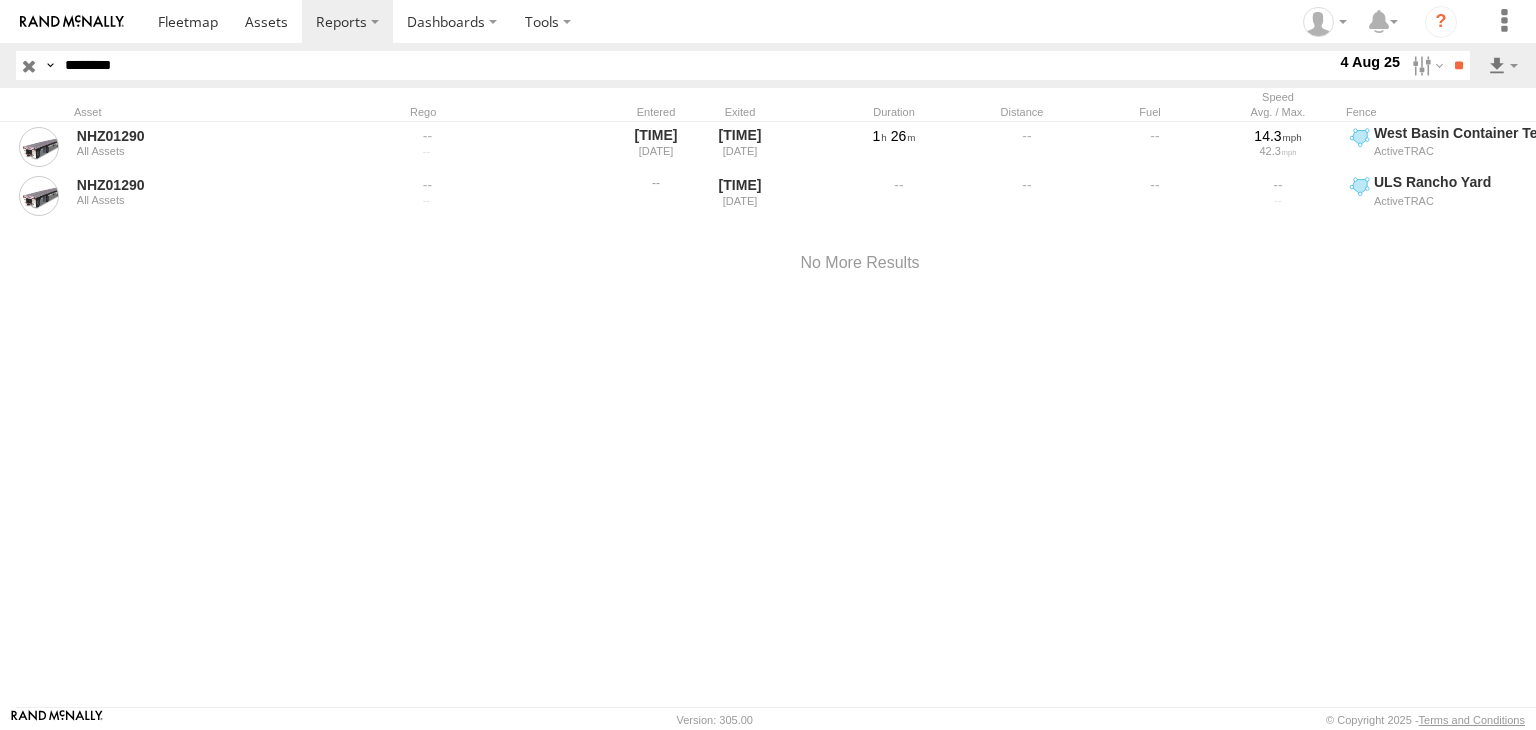 type on "********" 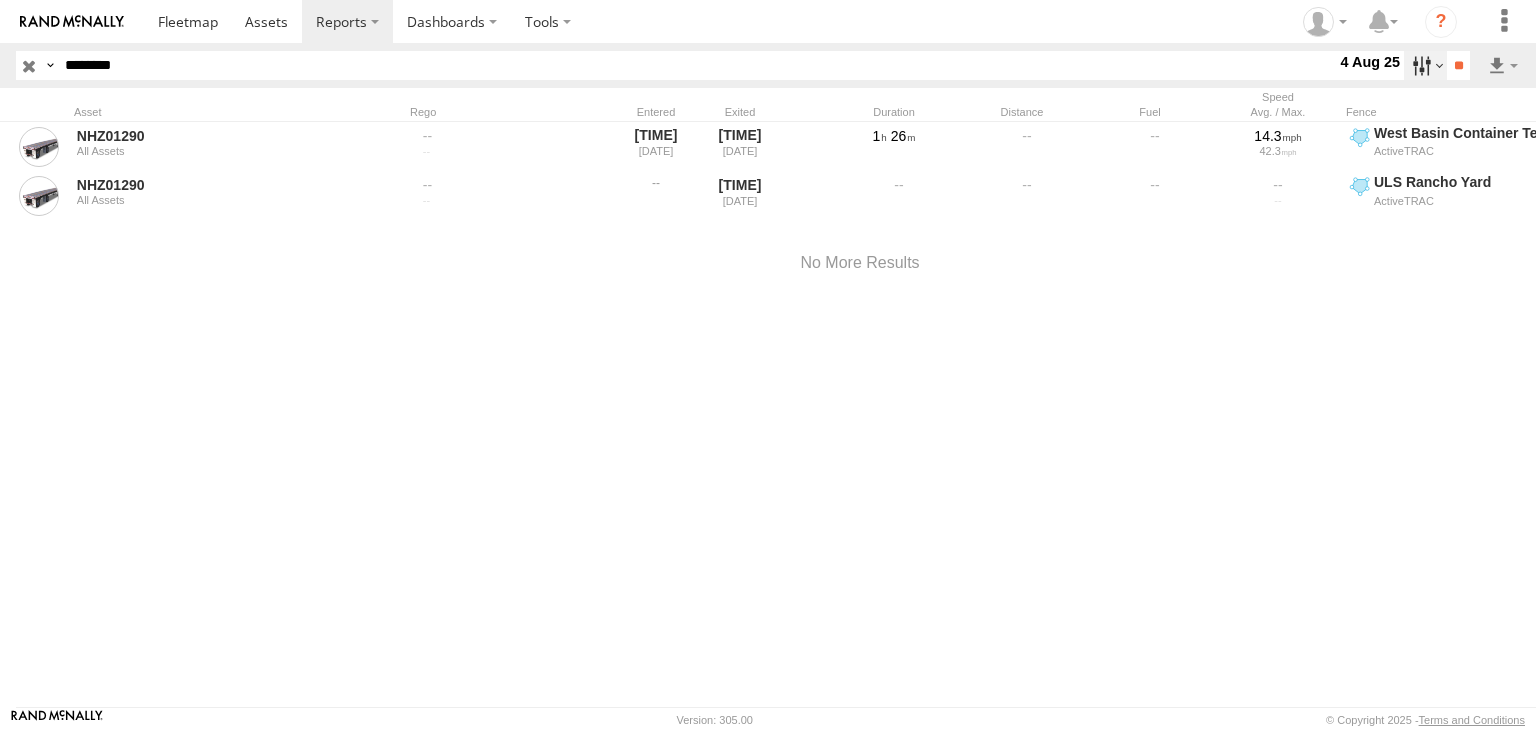 click at bounding box center [1425, 65] 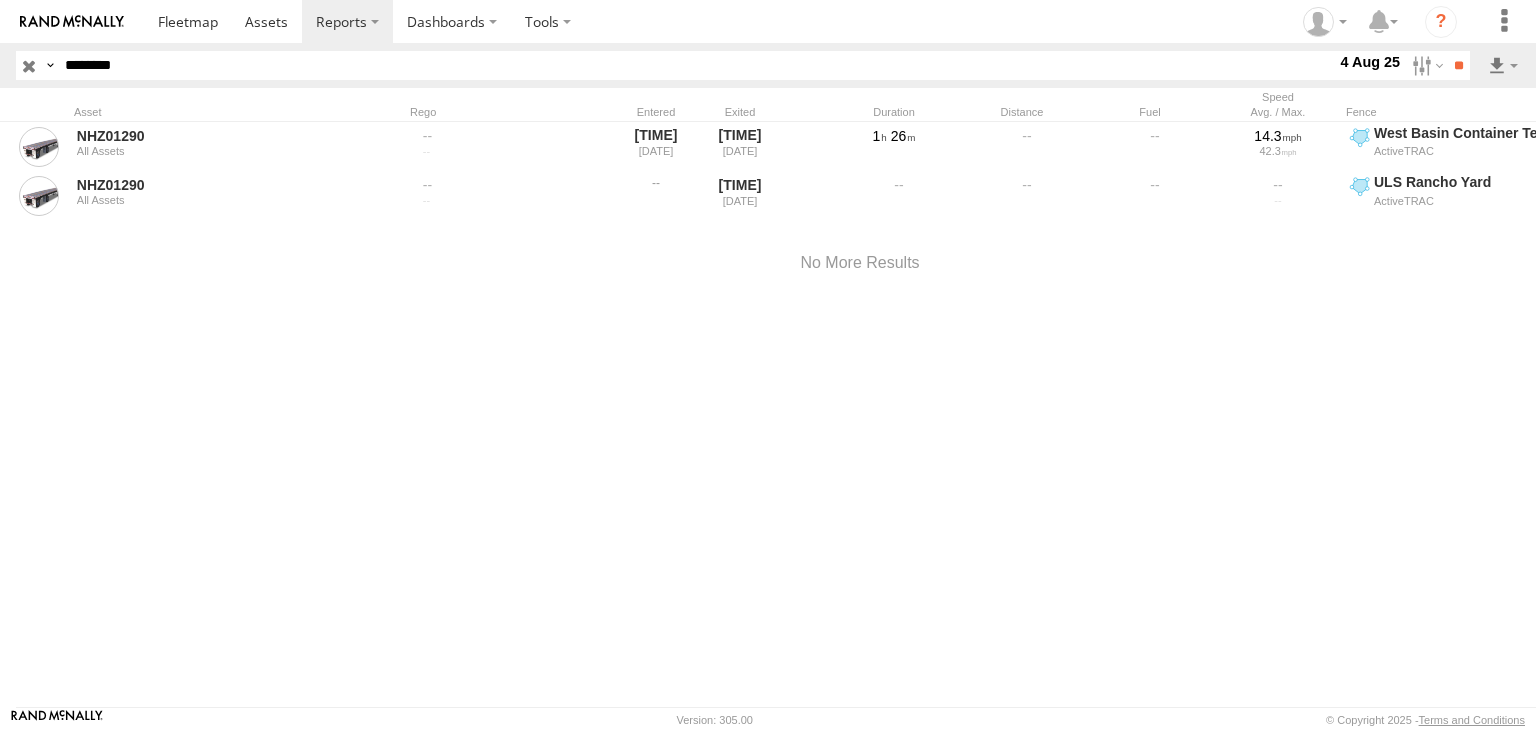 click at bounding box center (0, 0) 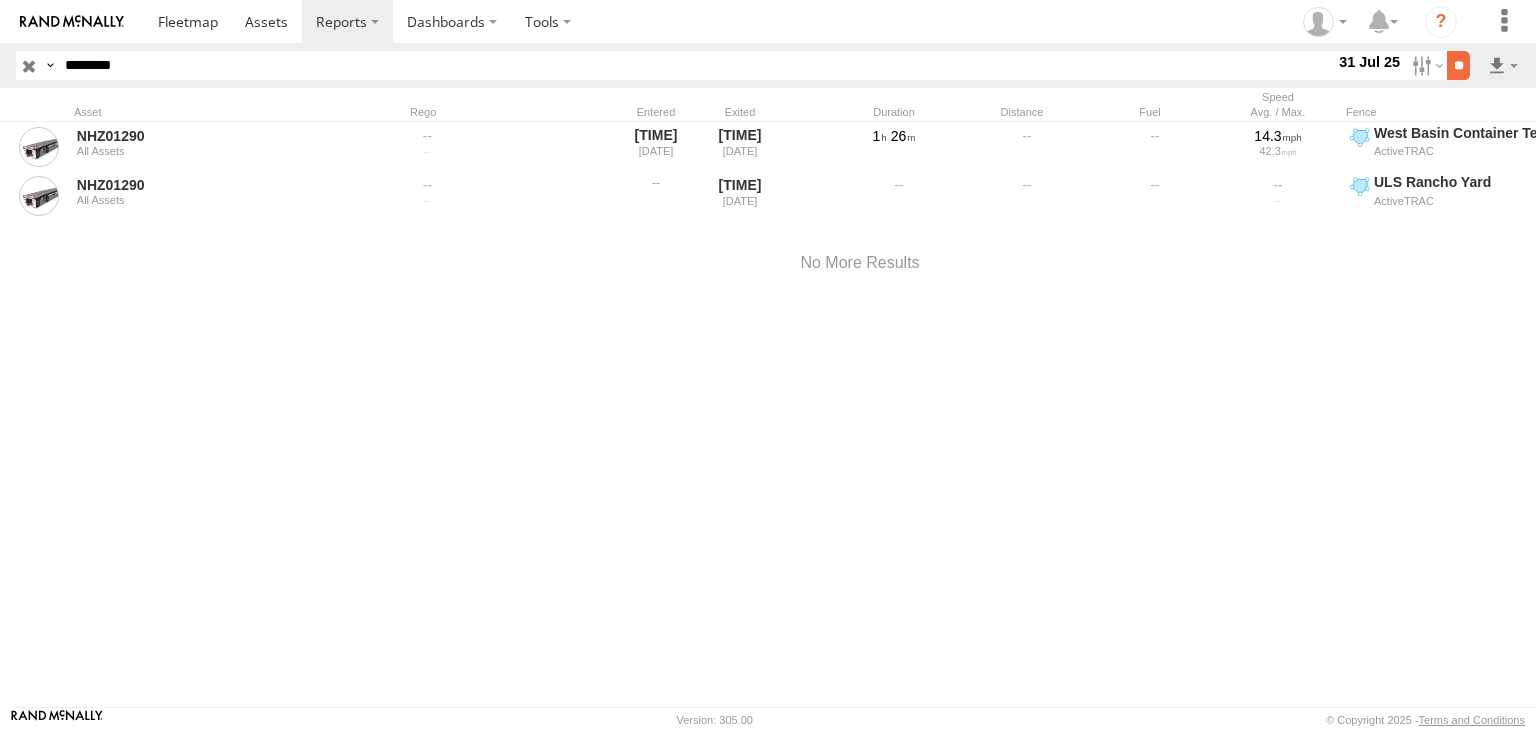 click on "**" at bounding box center [1458, 65] 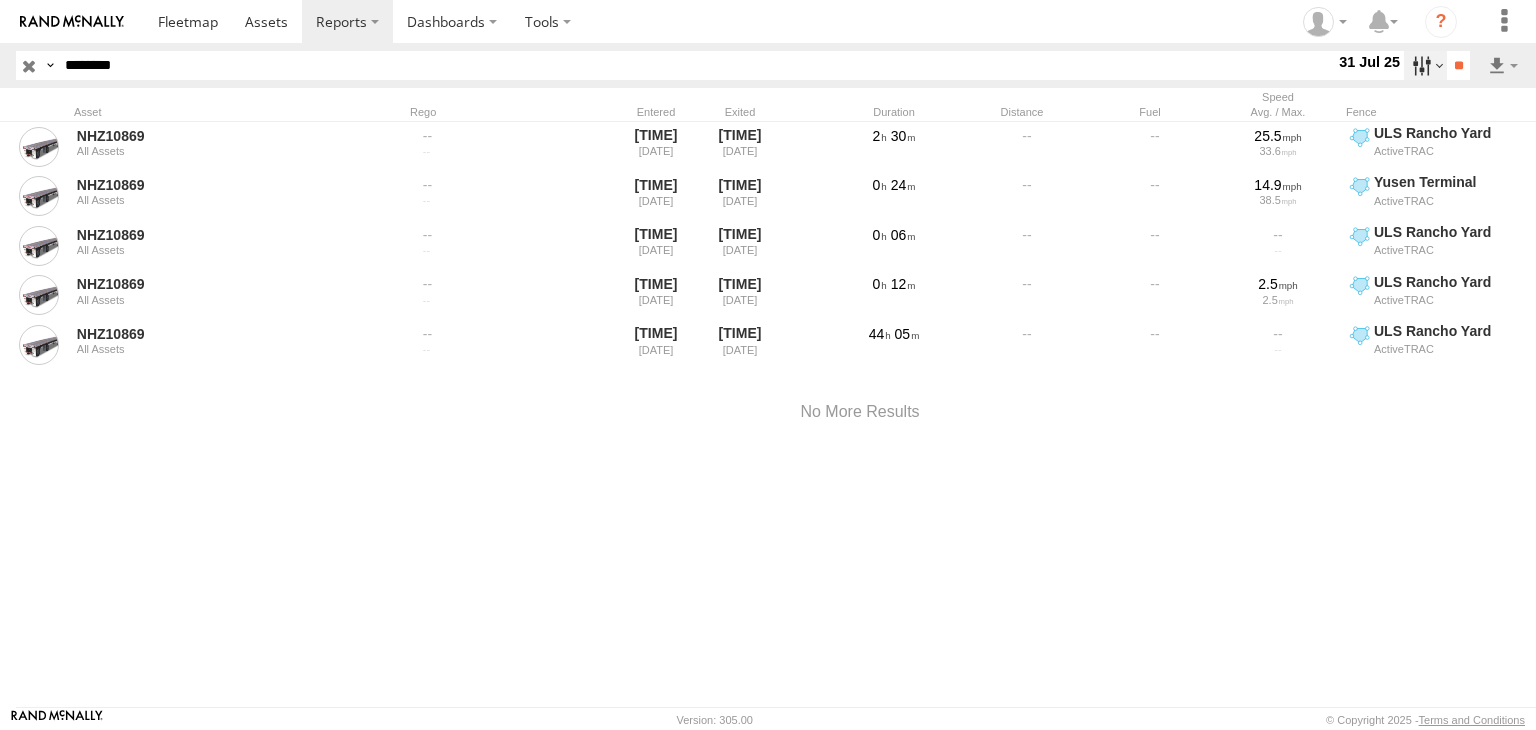 click at bounding box center [1425, 65] 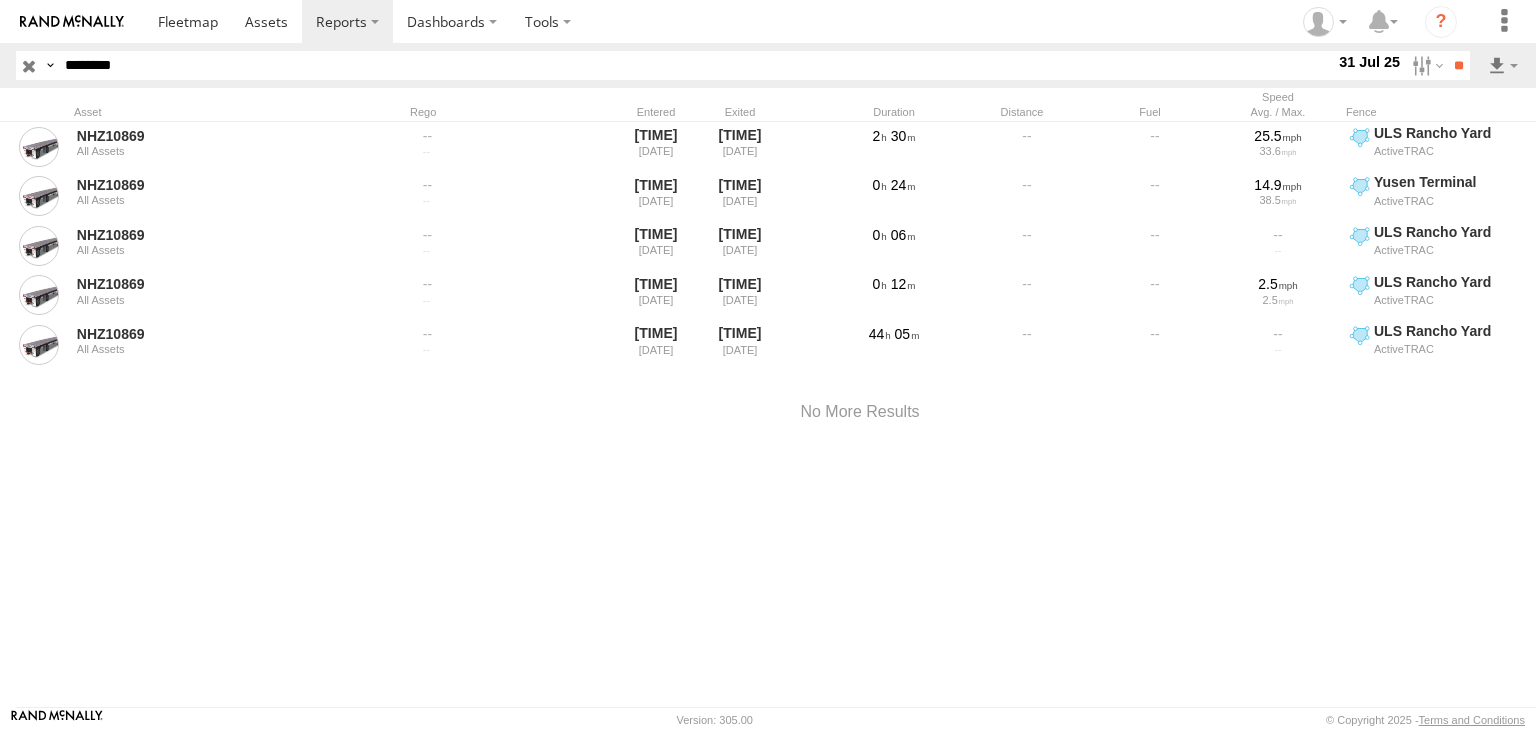 click at bounding box center (0, 0) 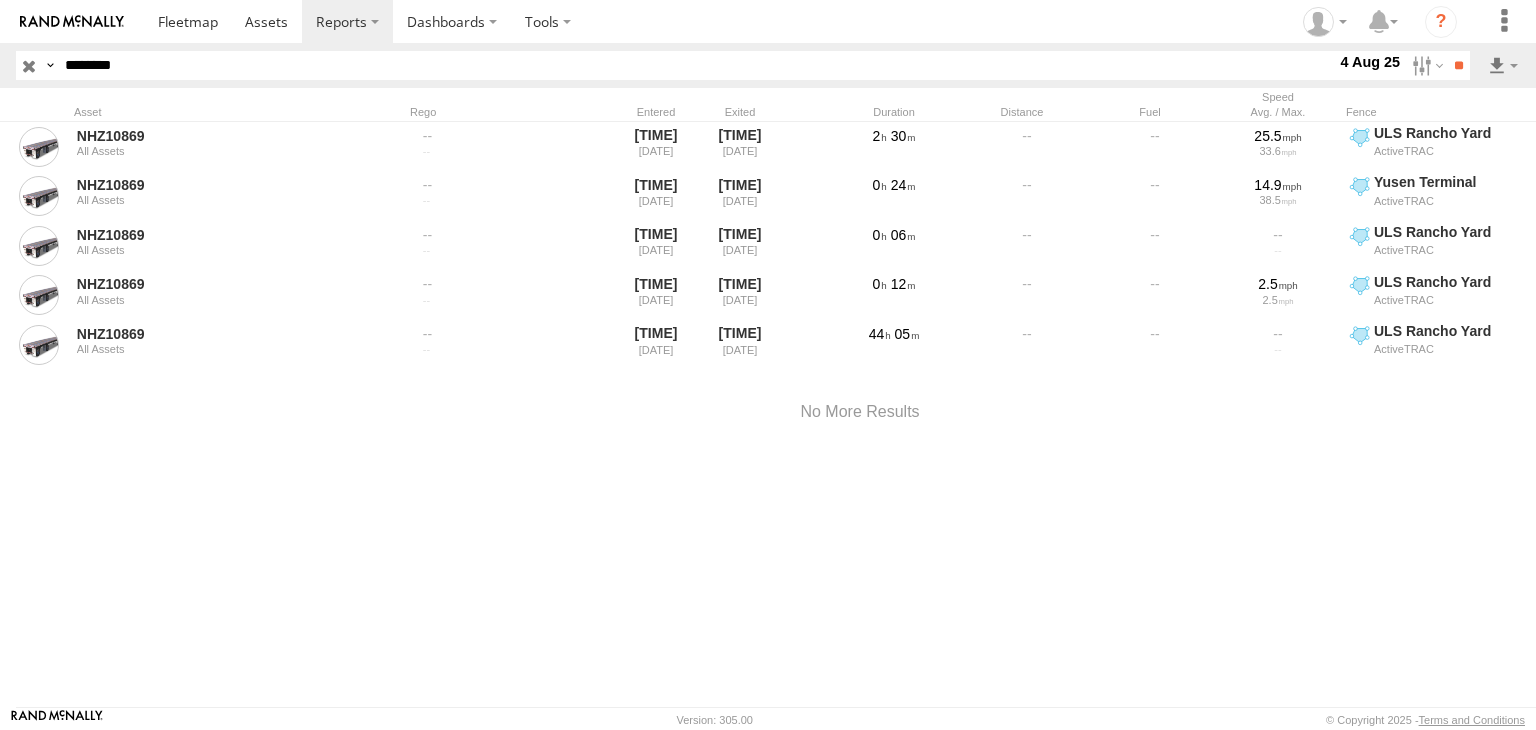click at bounding box center [0, 0] 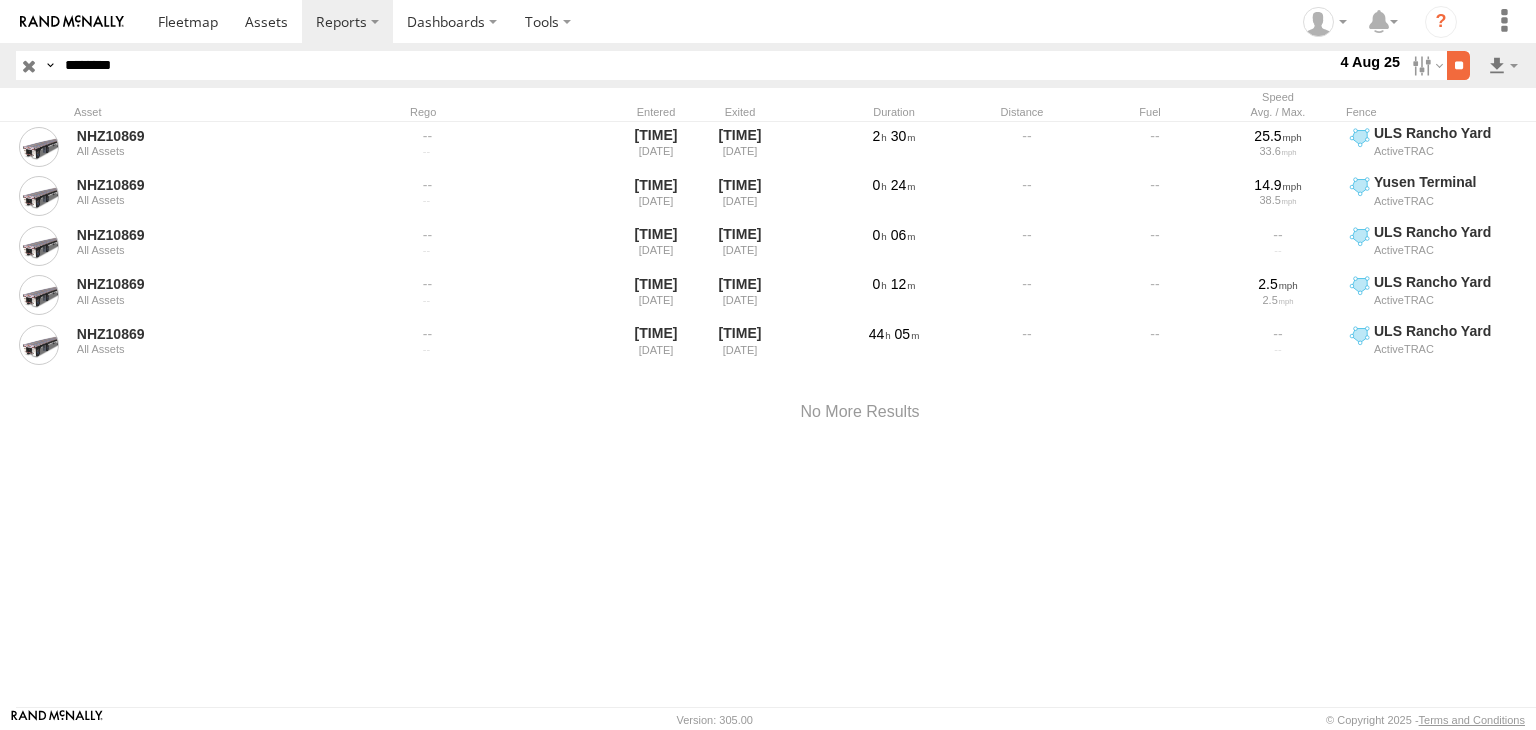 click on "**" at bounding box center [1458, 65] 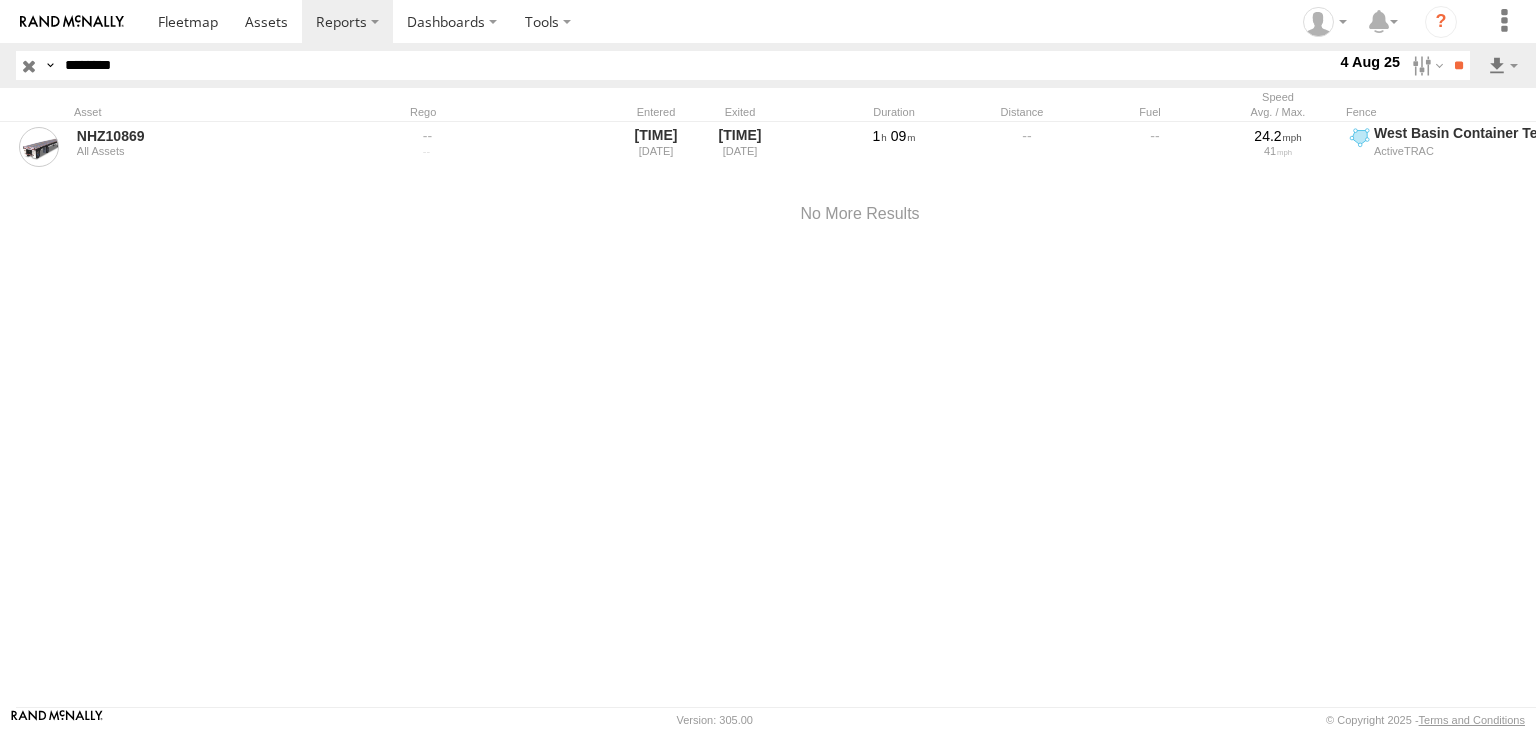 click on "Search Query
Asset ID
Asset Label
Registration
Manufacturer
Model
VIN" at bounding box center [768, 65] 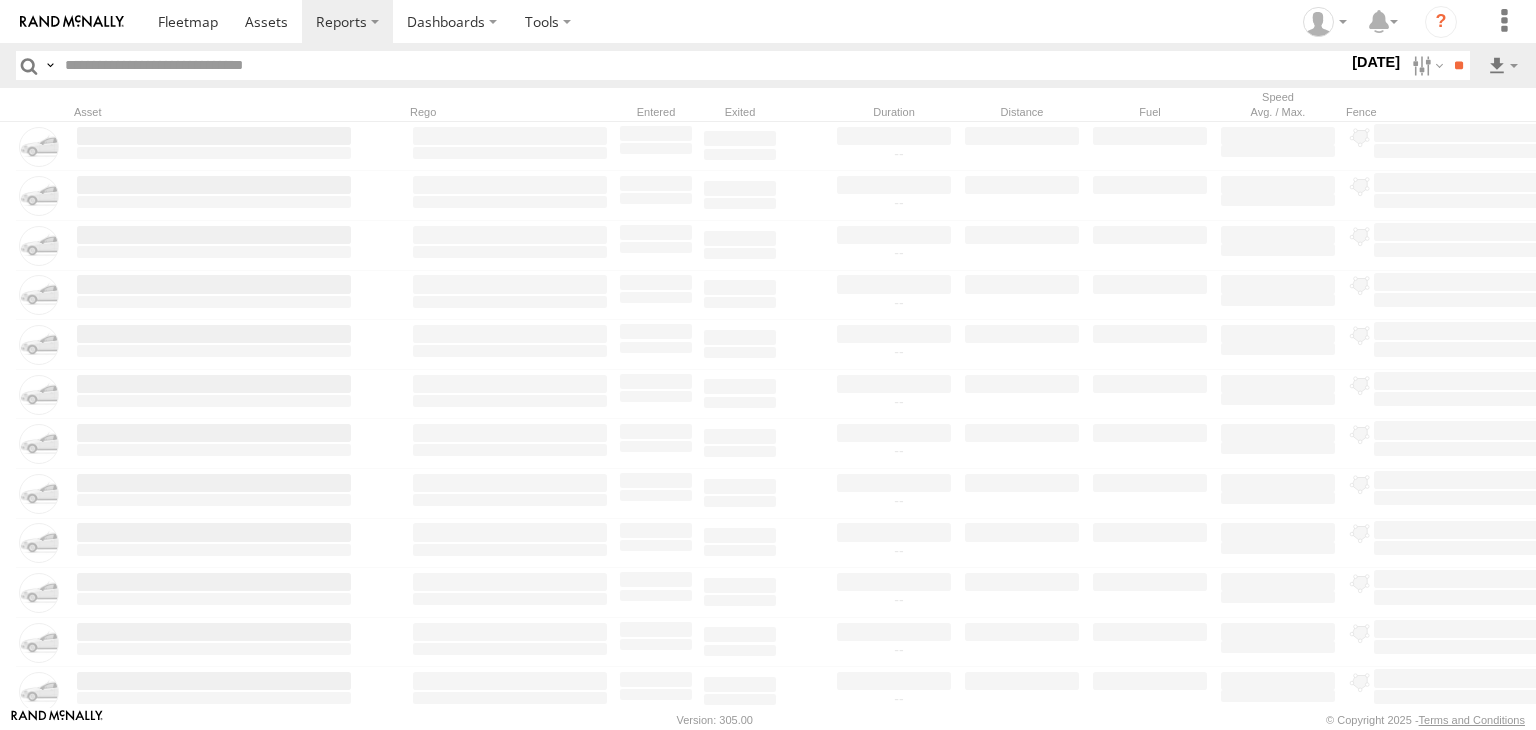 paste on "********" 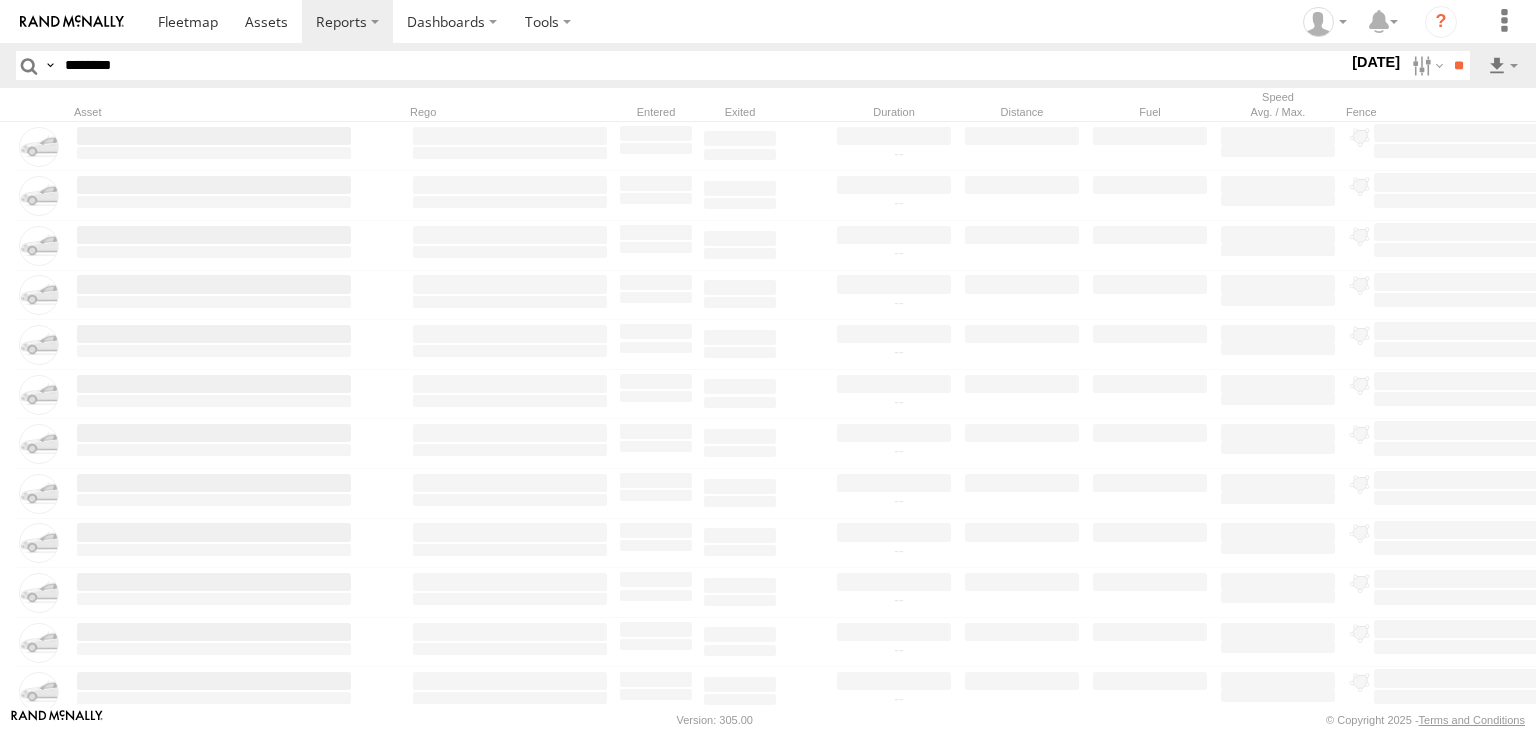 type on "********" 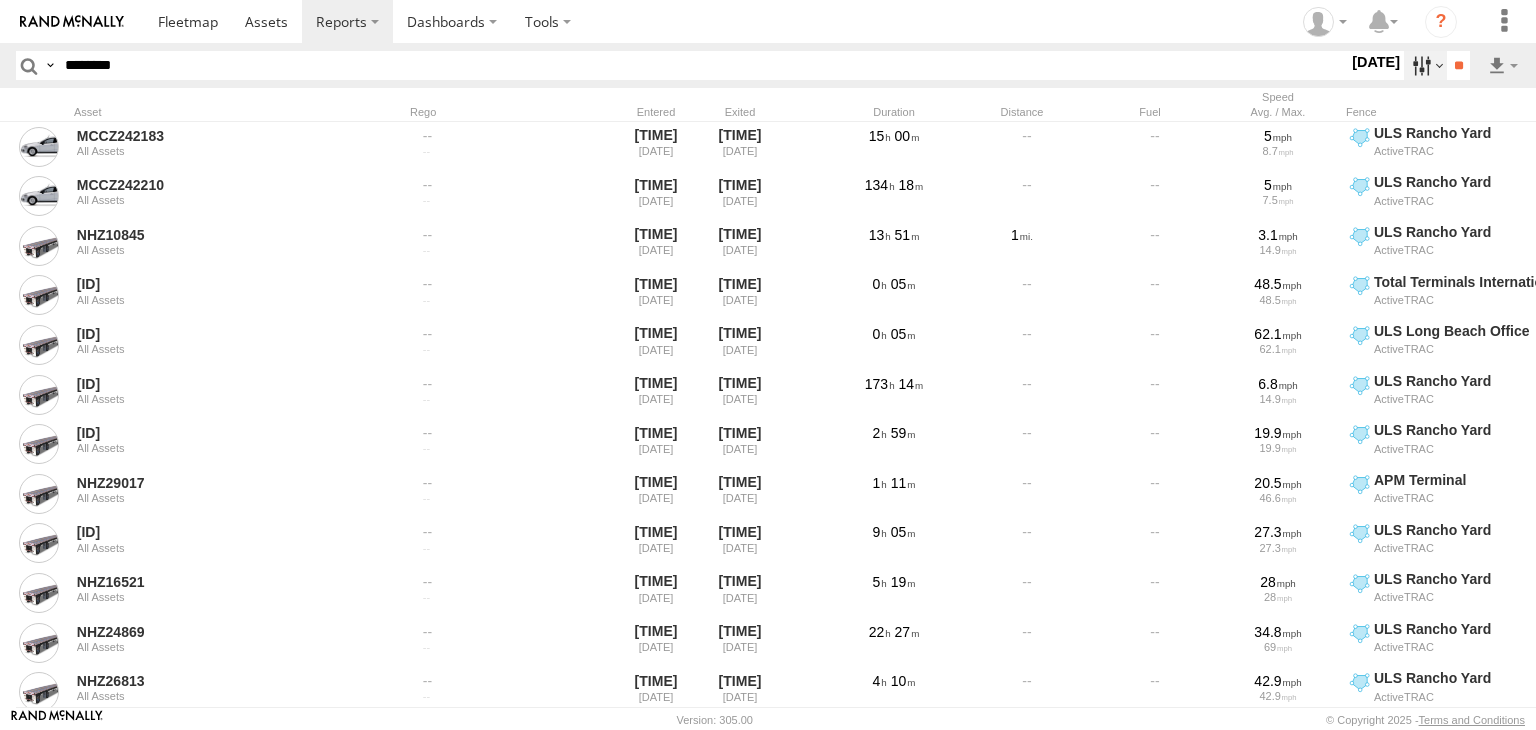 click at bounding box center [1425, 65] 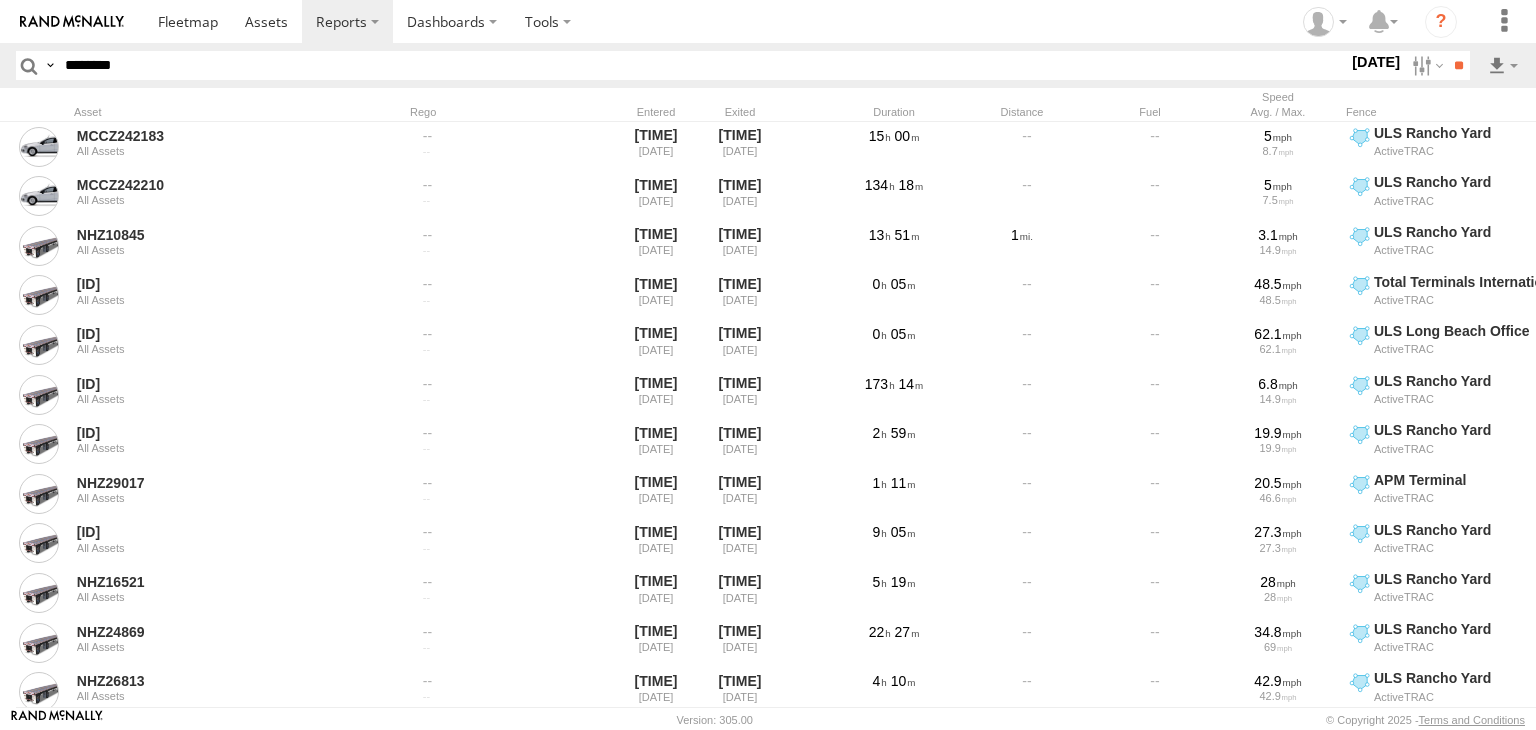click at bounding box center [0, 0] 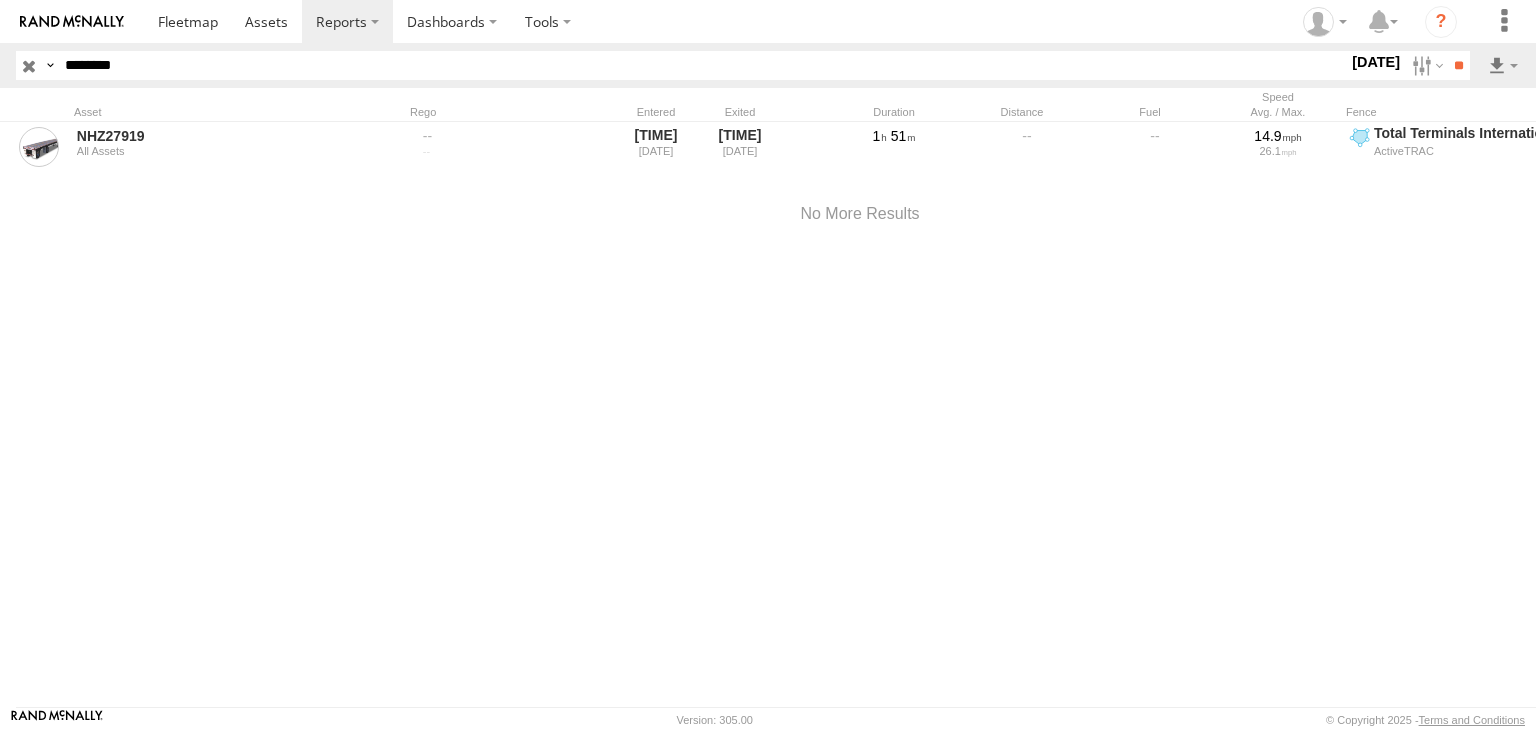 click at bounding box center [29, 65] 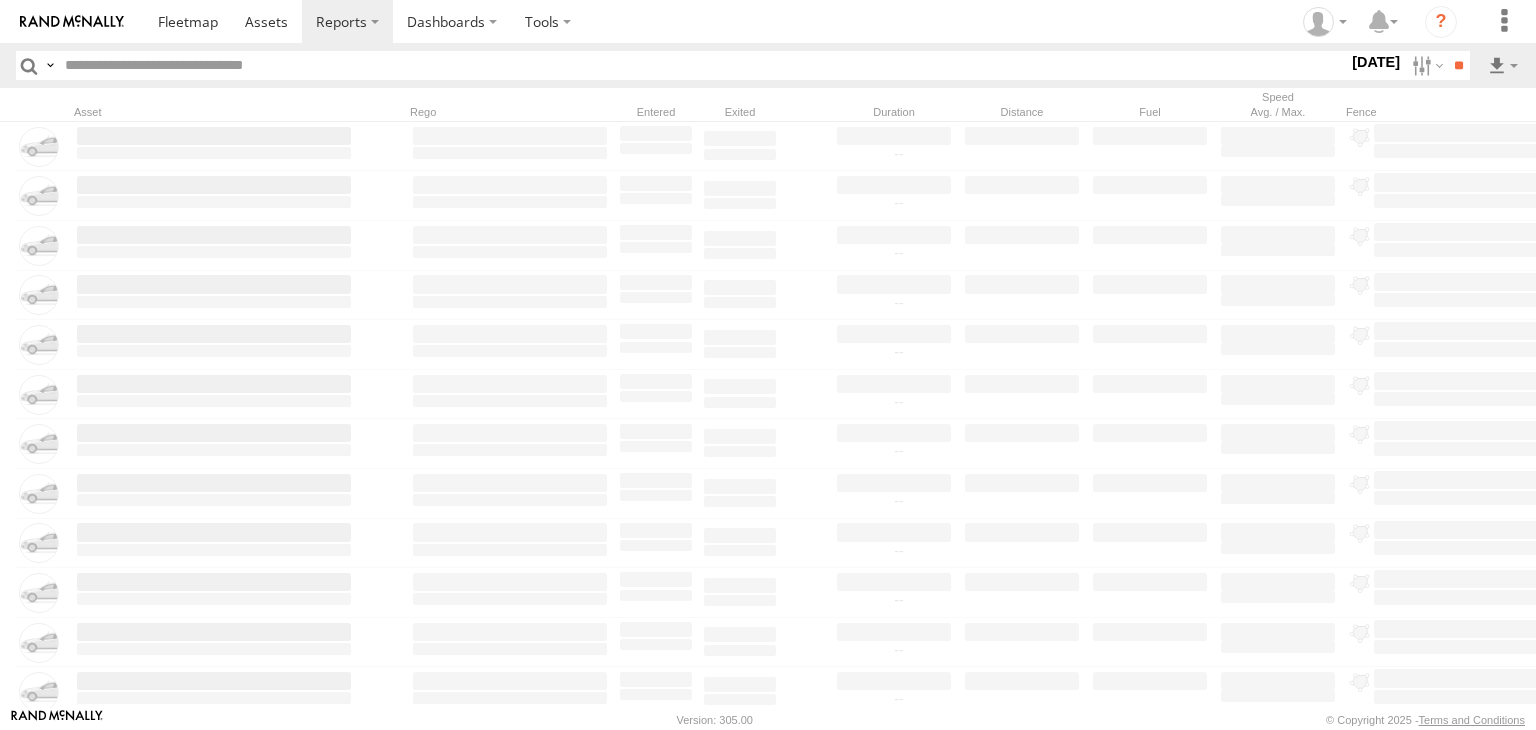 paste on "********" 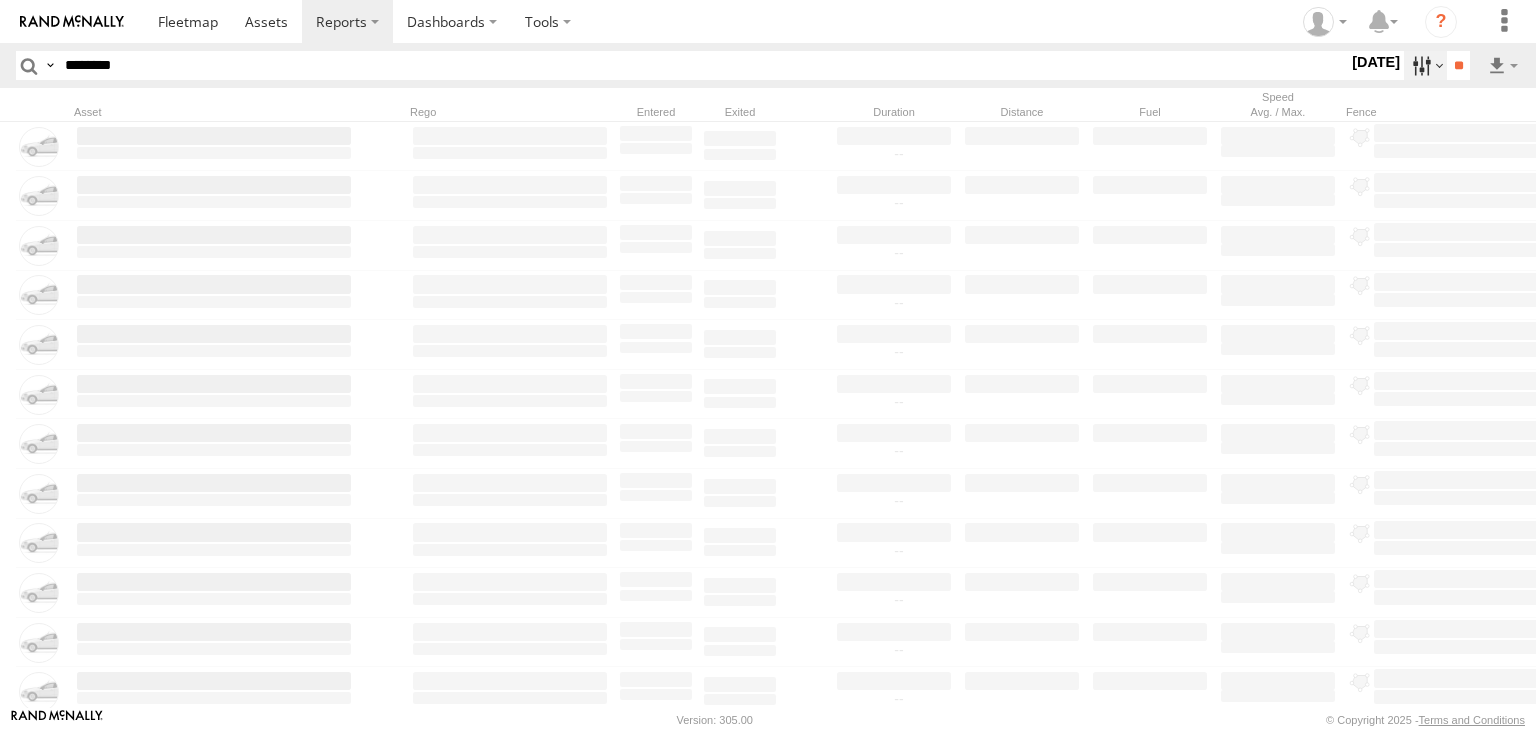 type on "********" 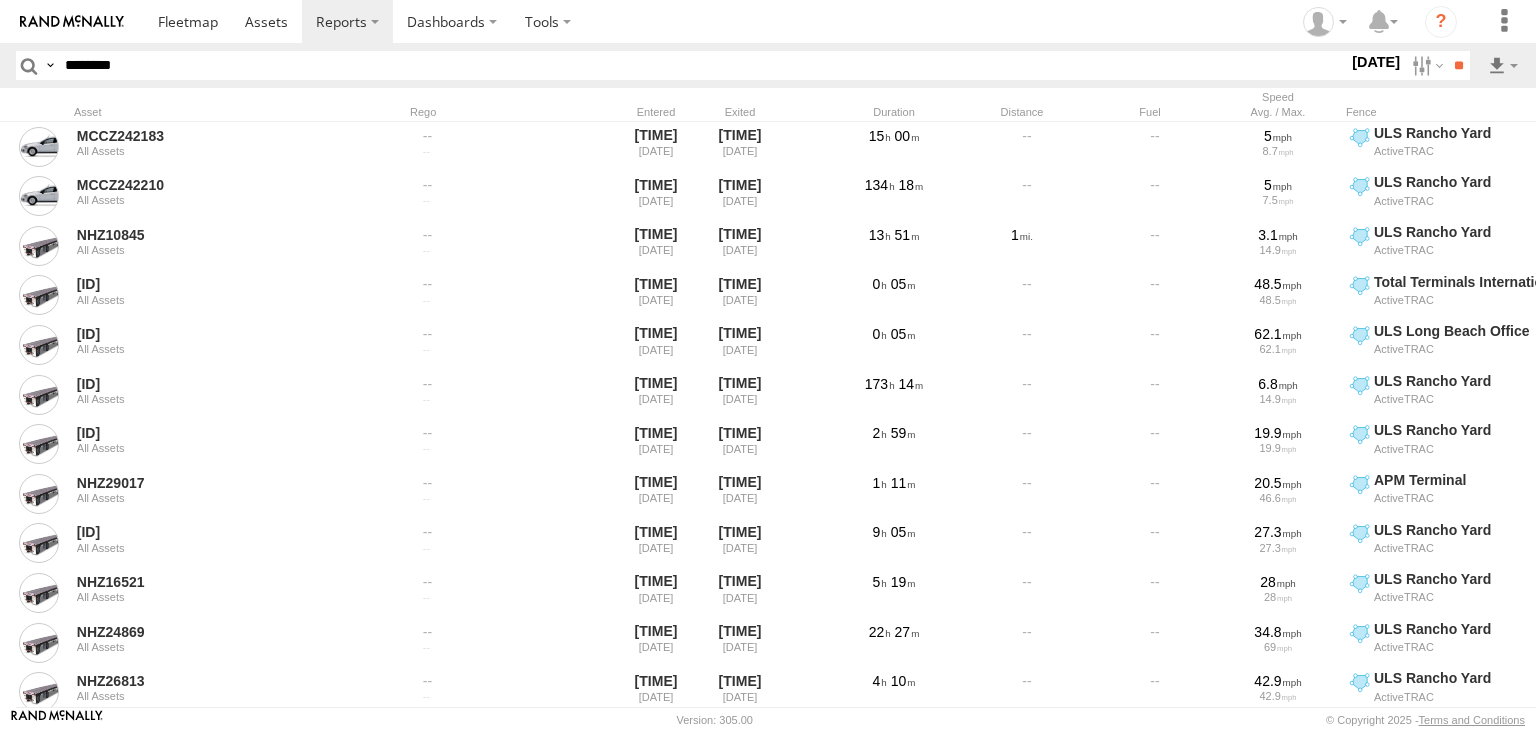 click at bounding box center [0, 0] 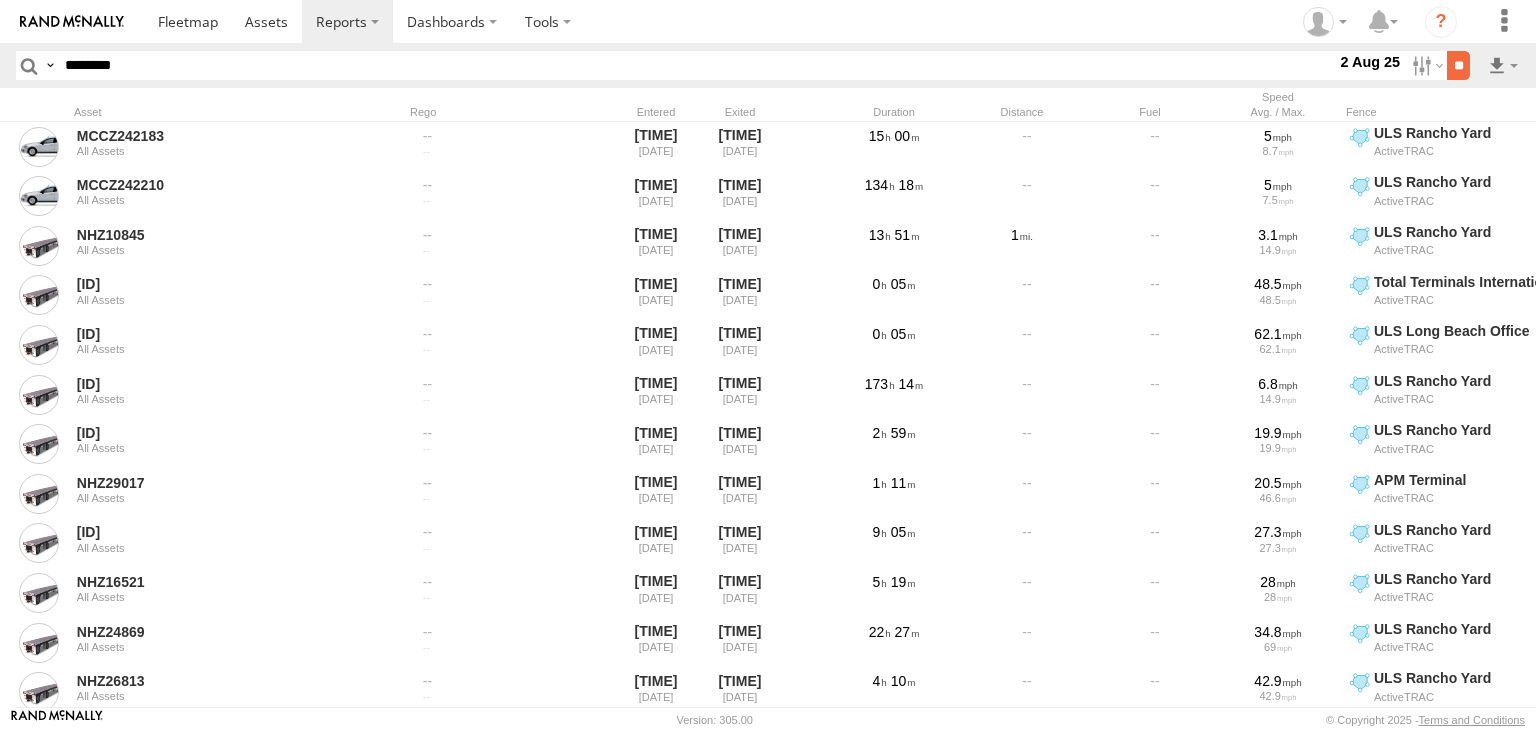 click on "**" at bounding box center (1458, 65) 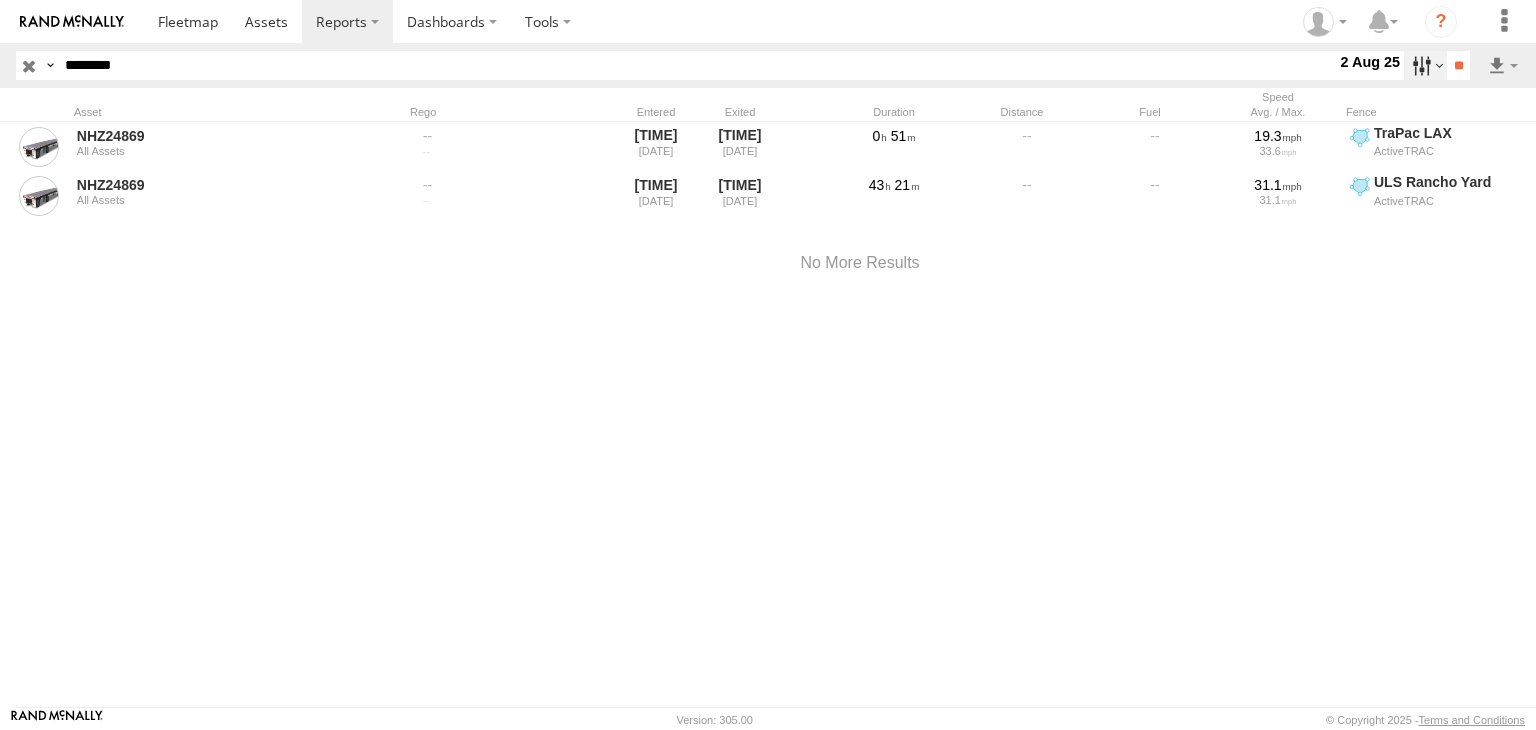 click at bounding box center [1425, 65] 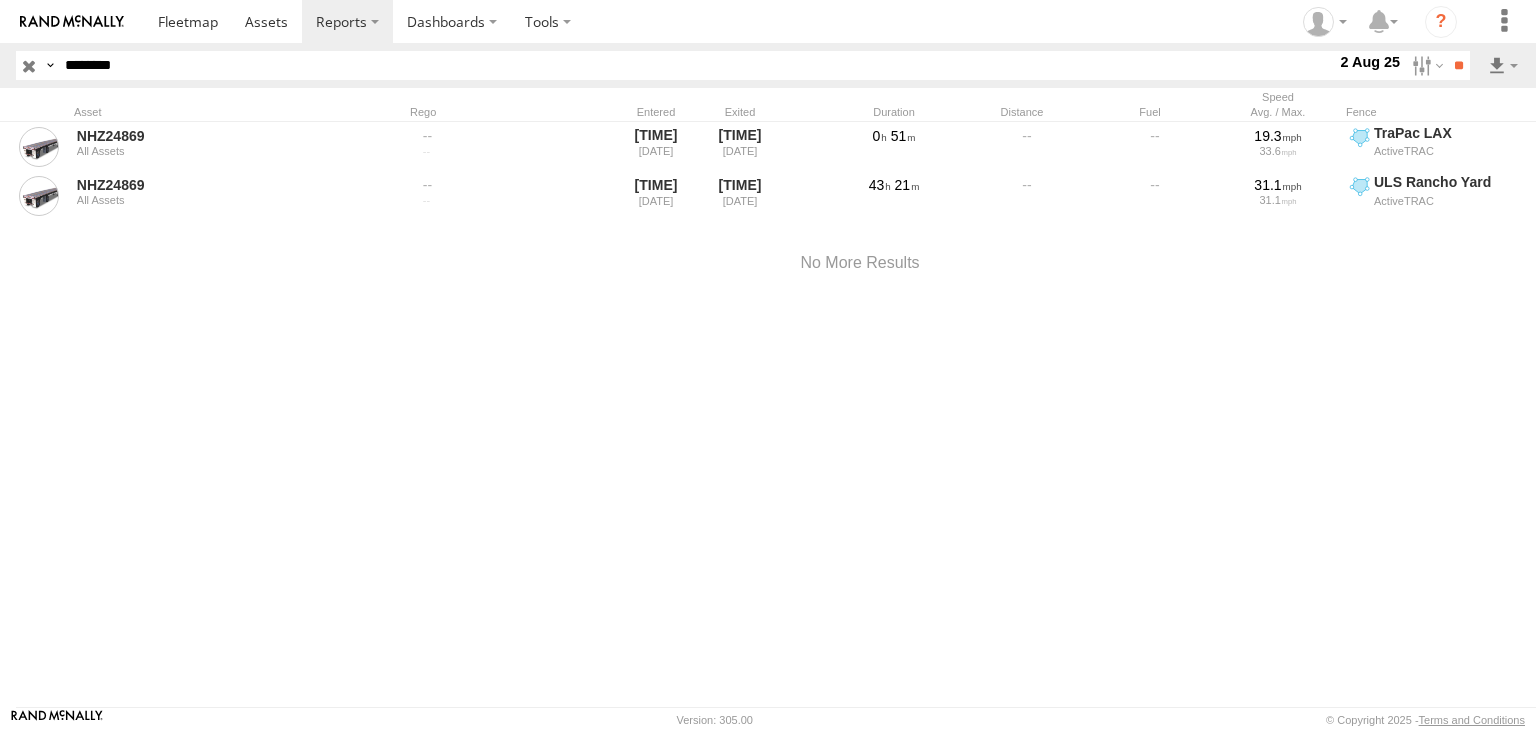 click at bounding box center [0, 0] 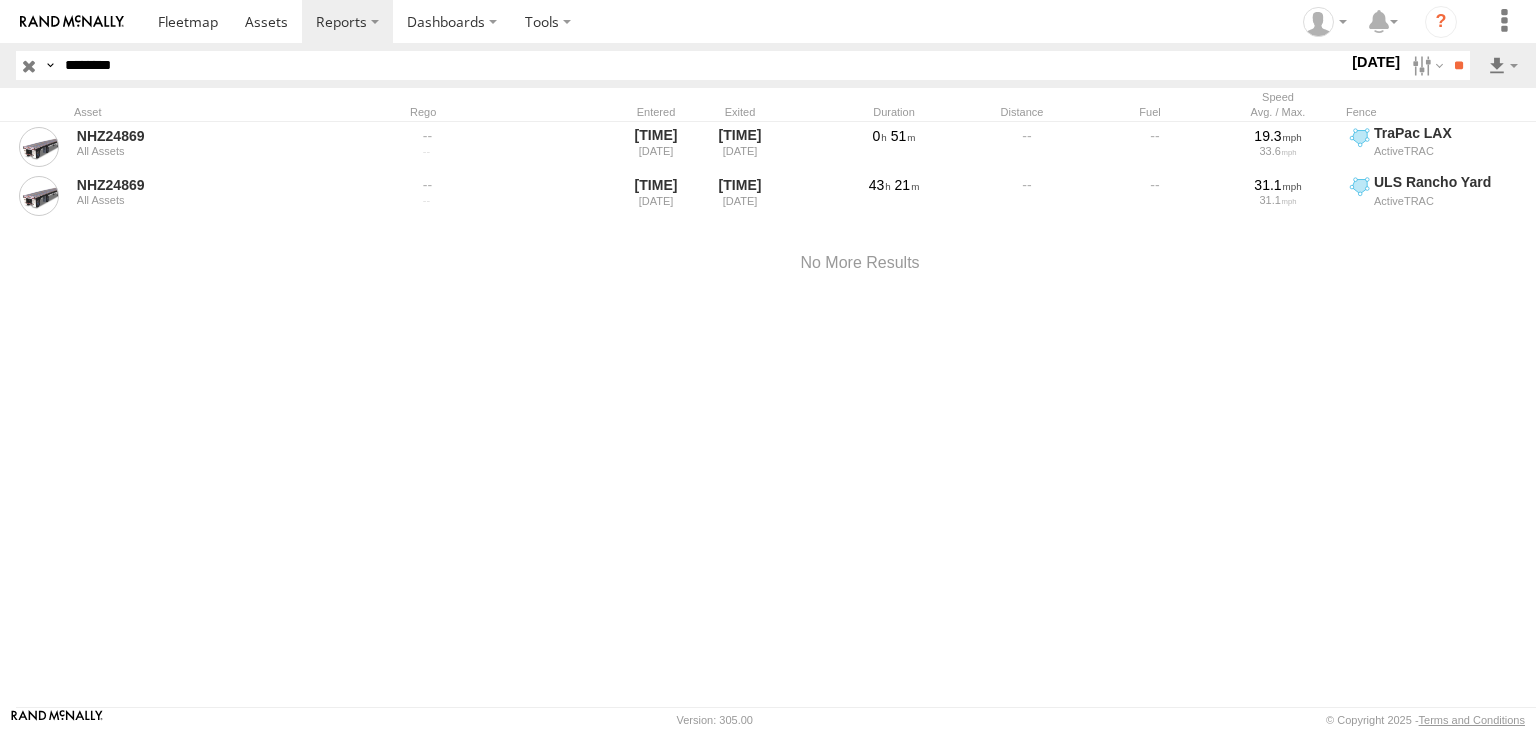 click at bounding box center [0, 0] 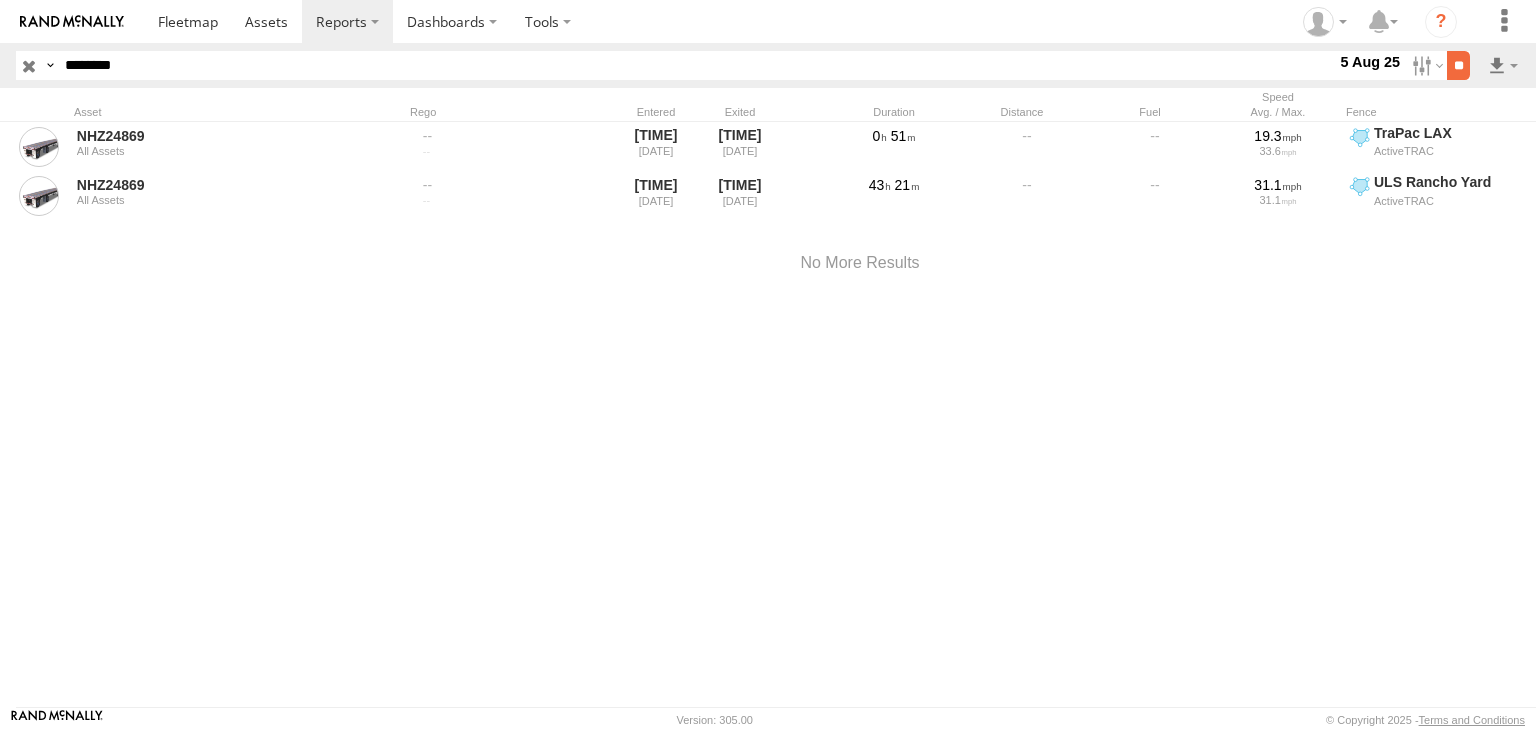 click on "**" at bounding box center (1458, 65) 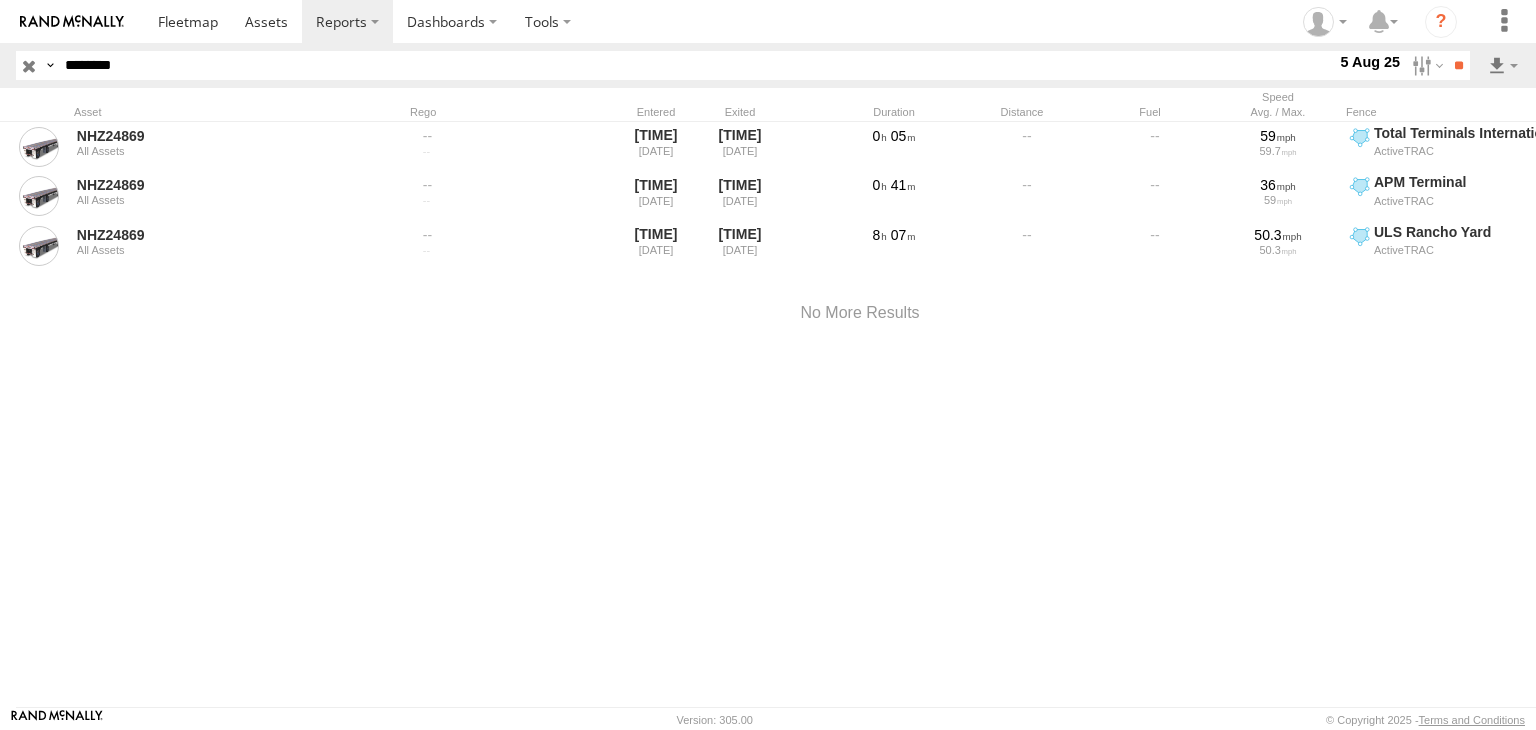click at bounding box center (29, 65) 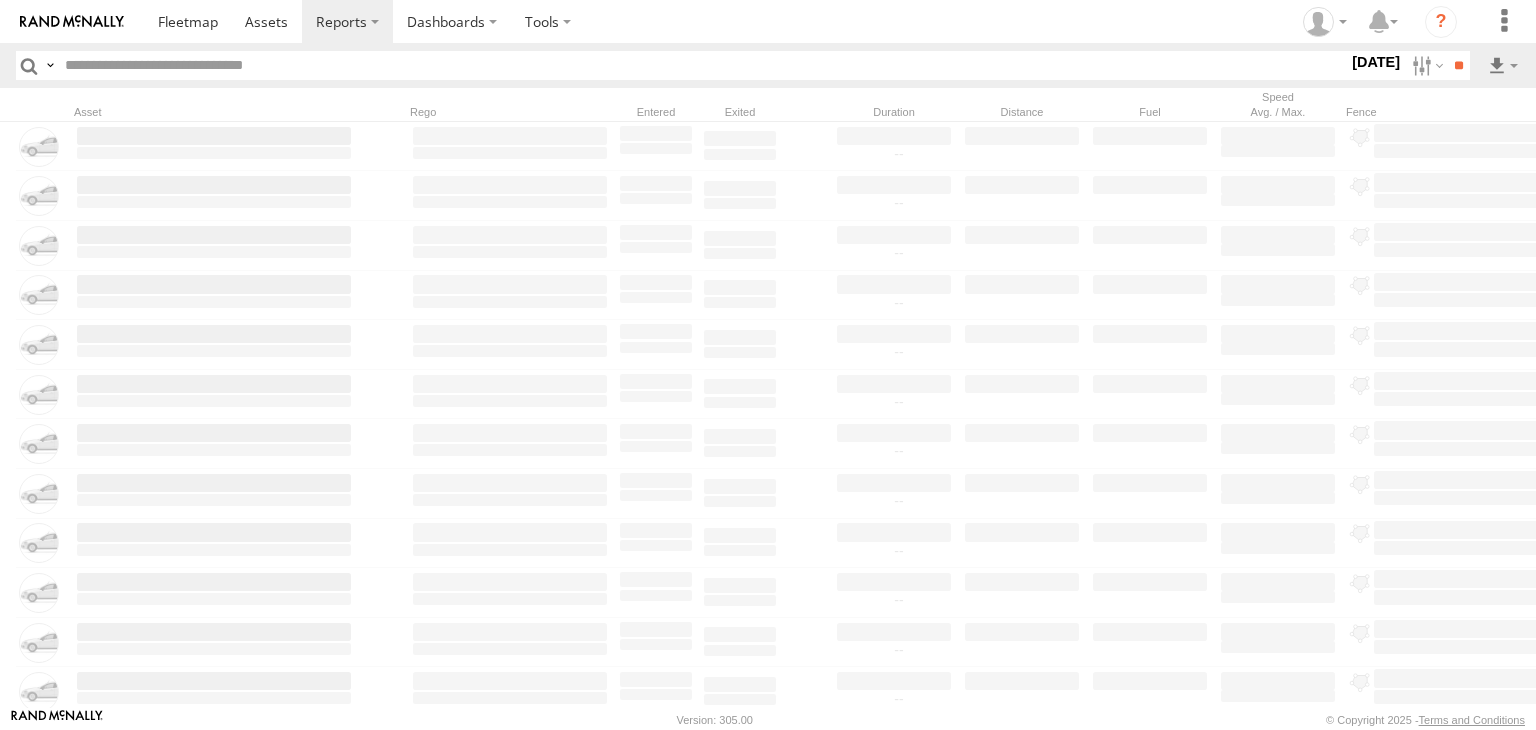 paste on "********" 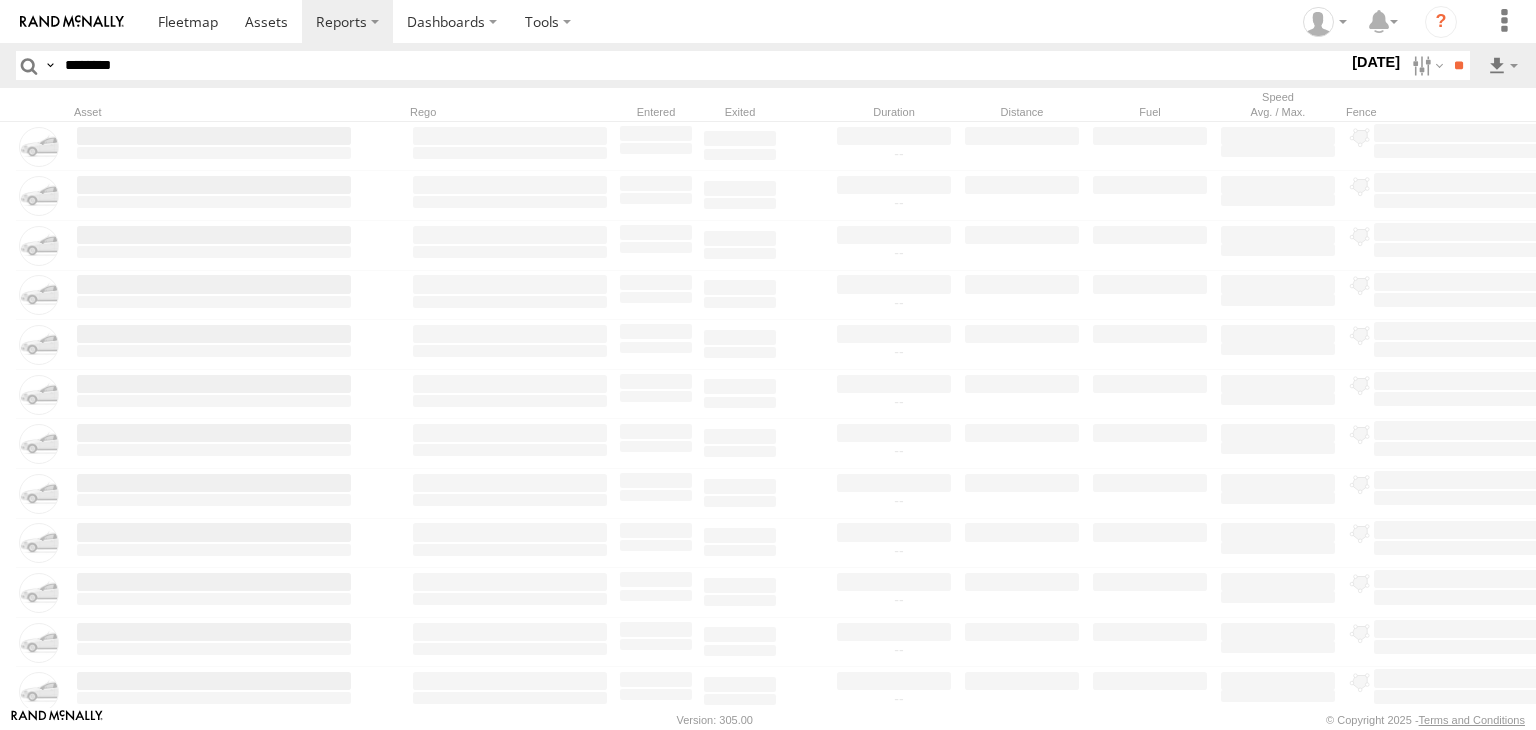 type on "********" 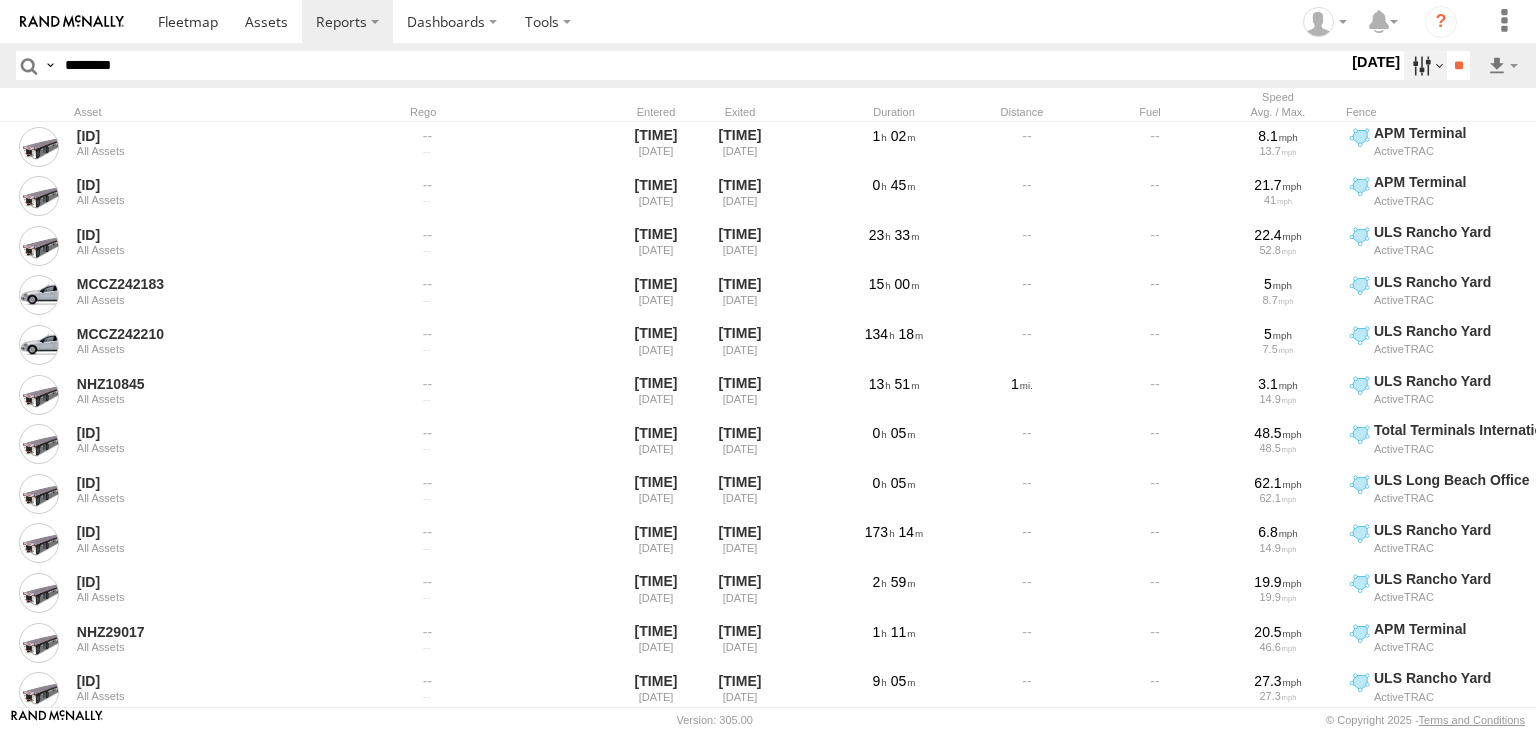 click at bounding box center [1425, 65] 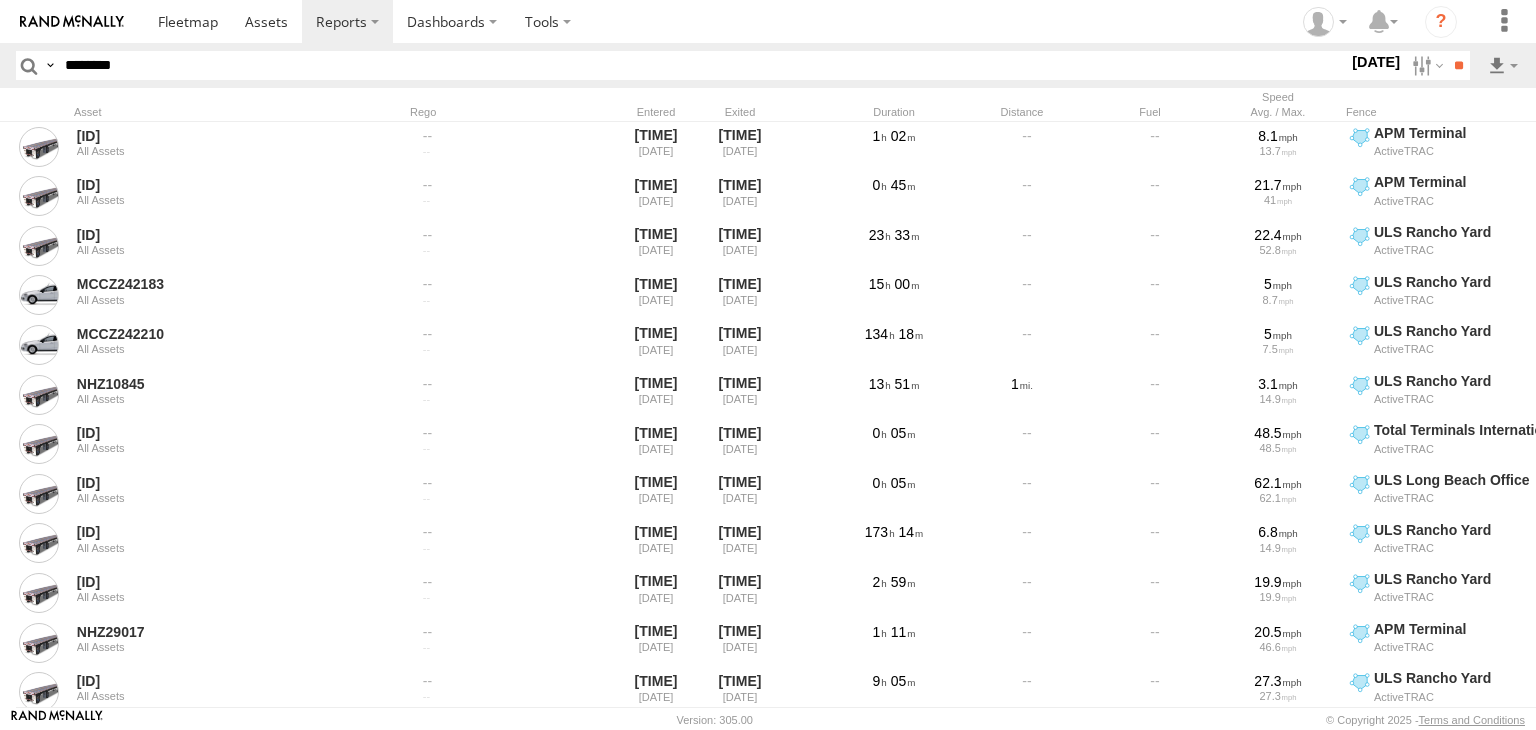click at bounding box center (0, 0) 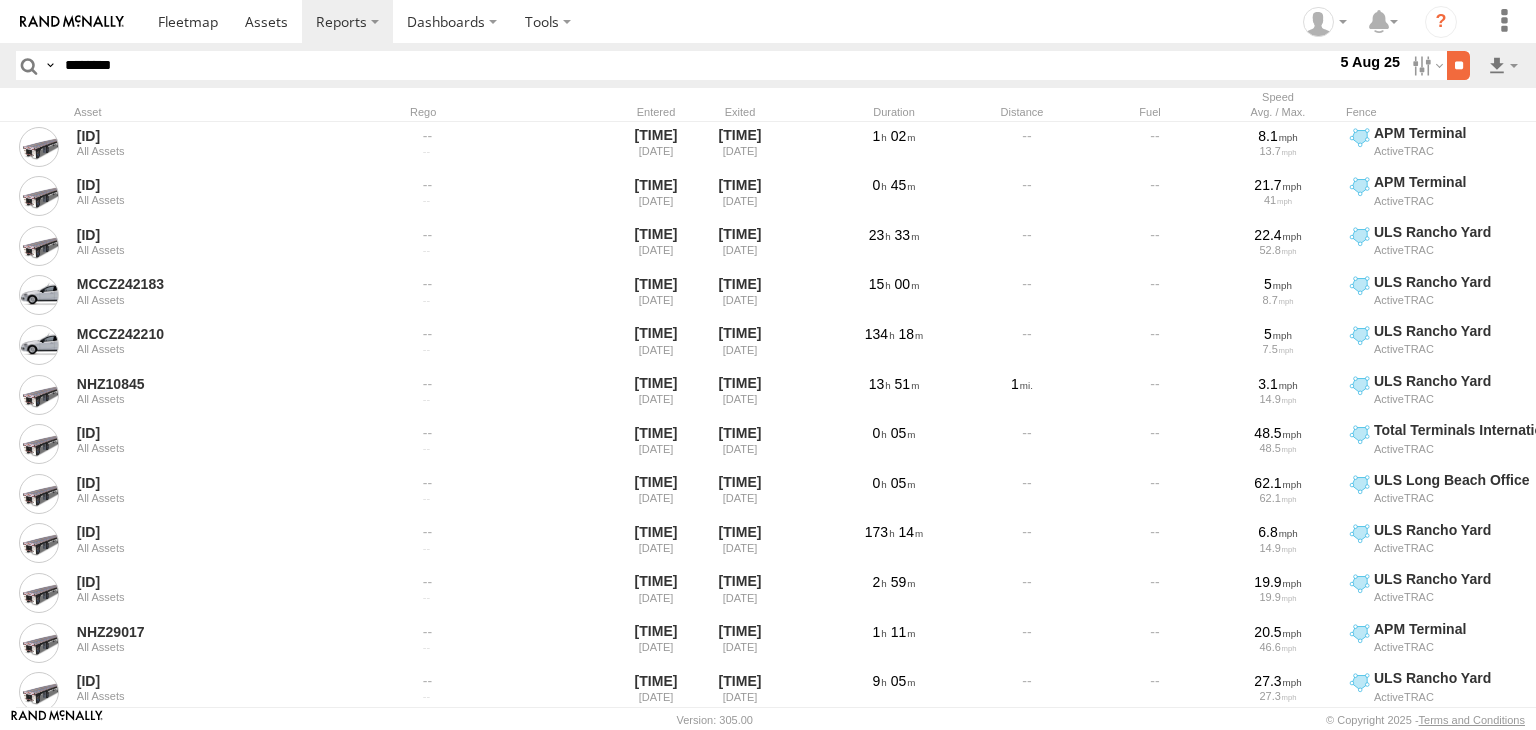 click on "**" at bounding box center (1458, 65) 